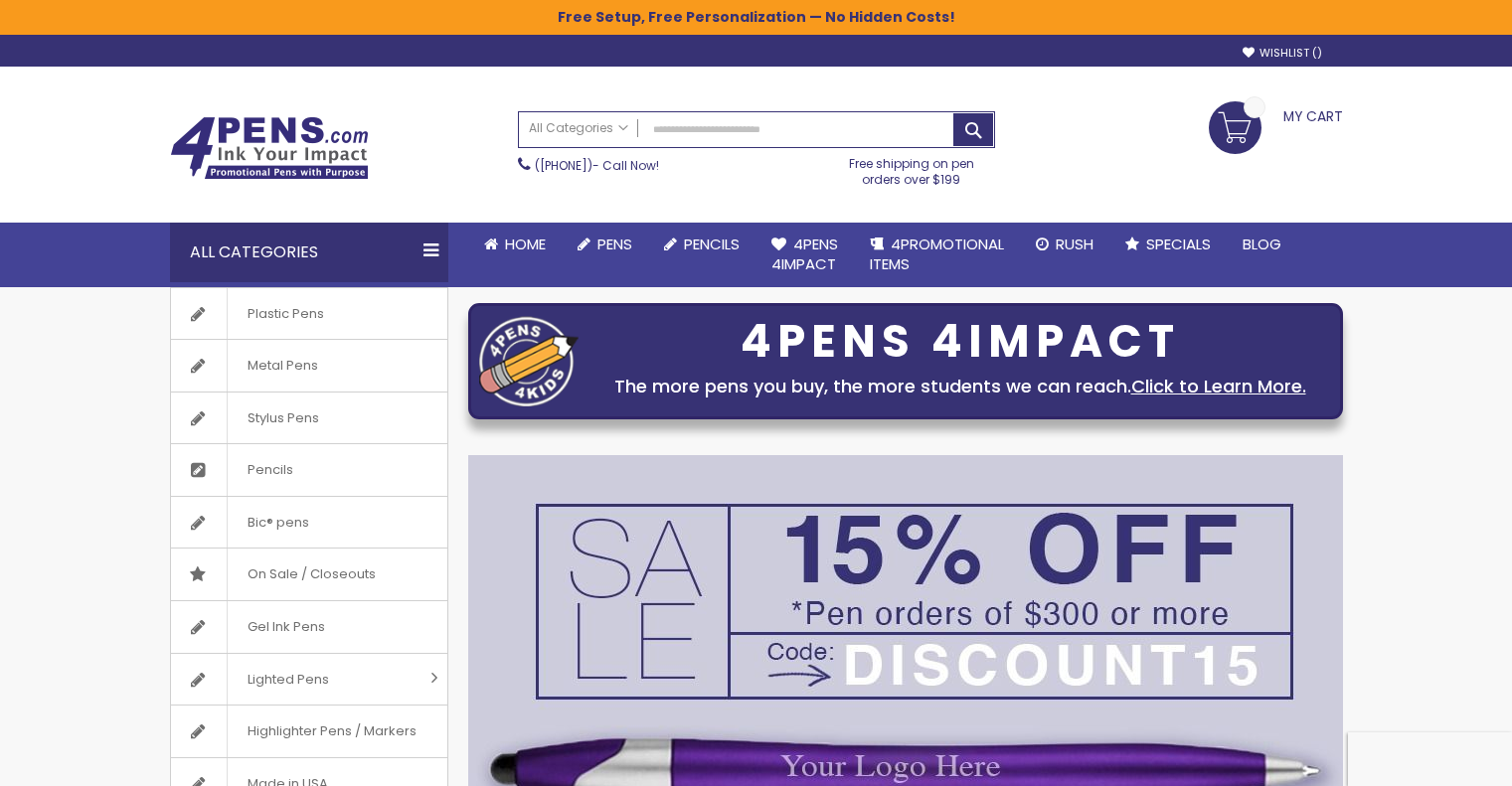 scroll, scrollTop: 0, scrollLeft: 0, axis: both 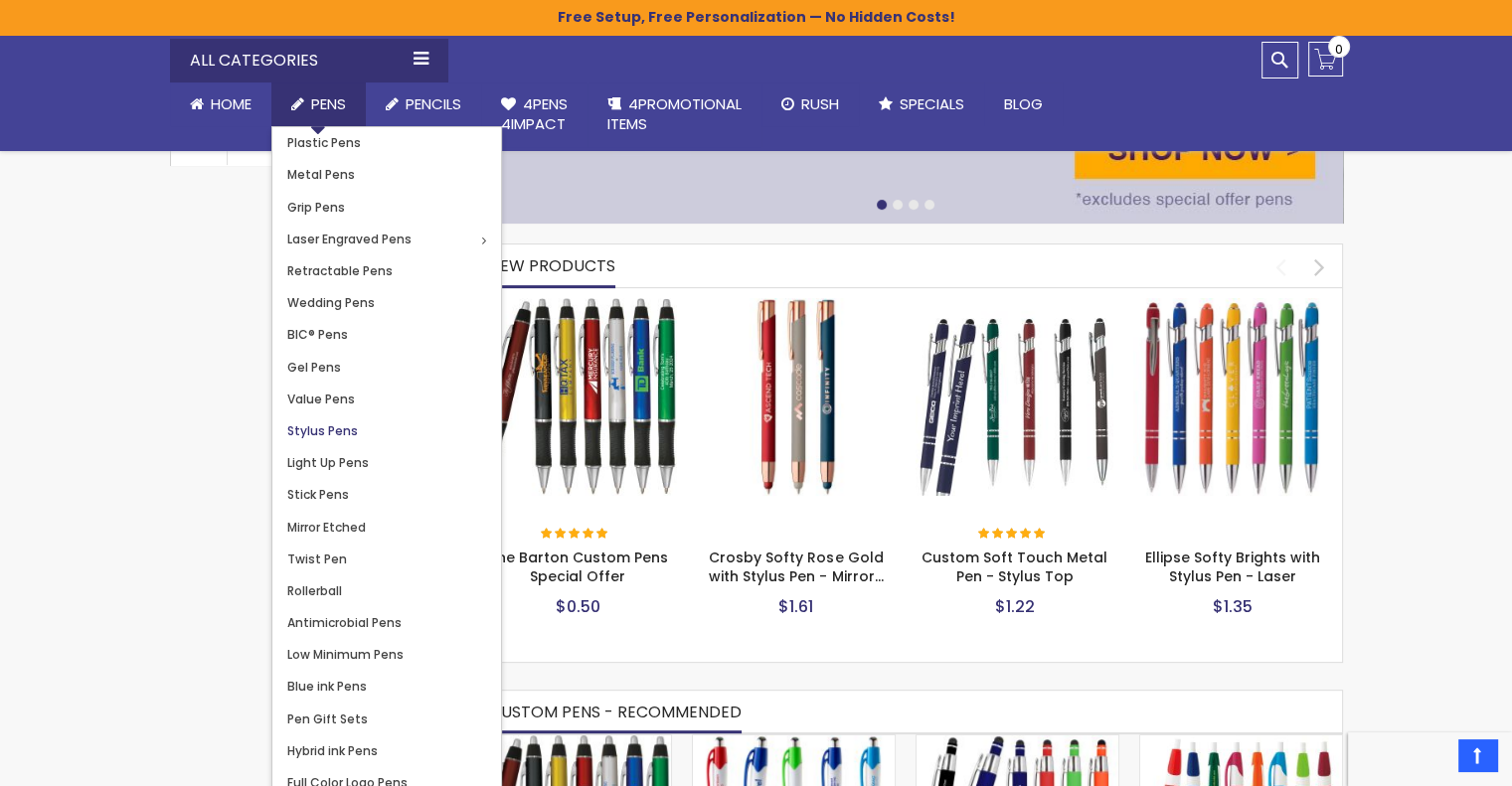 click on "Stylus Pens" at bounding box center [322, 430] 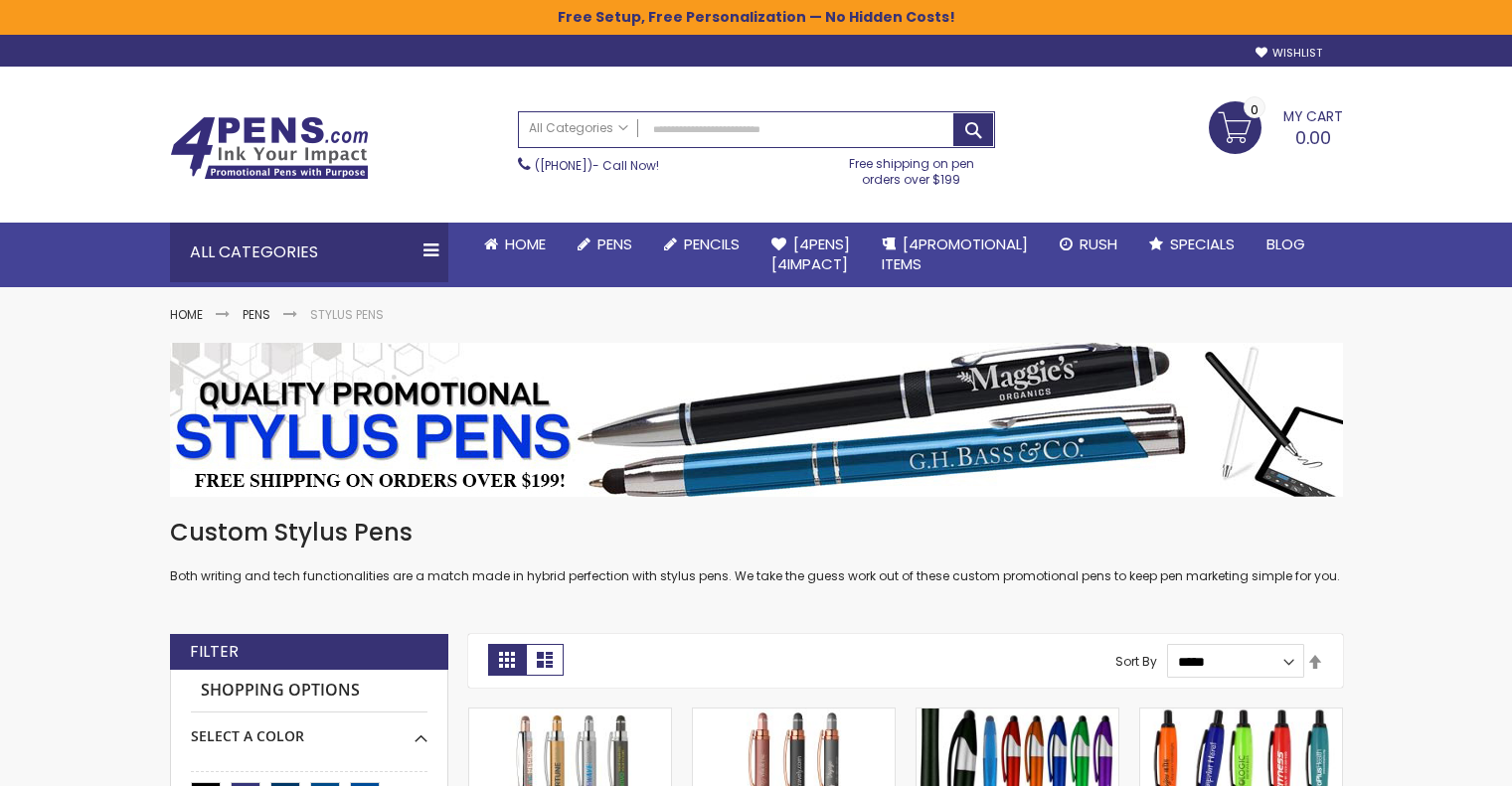 scroll, scrollTop: 0, scrollLeft: 0, axis: both 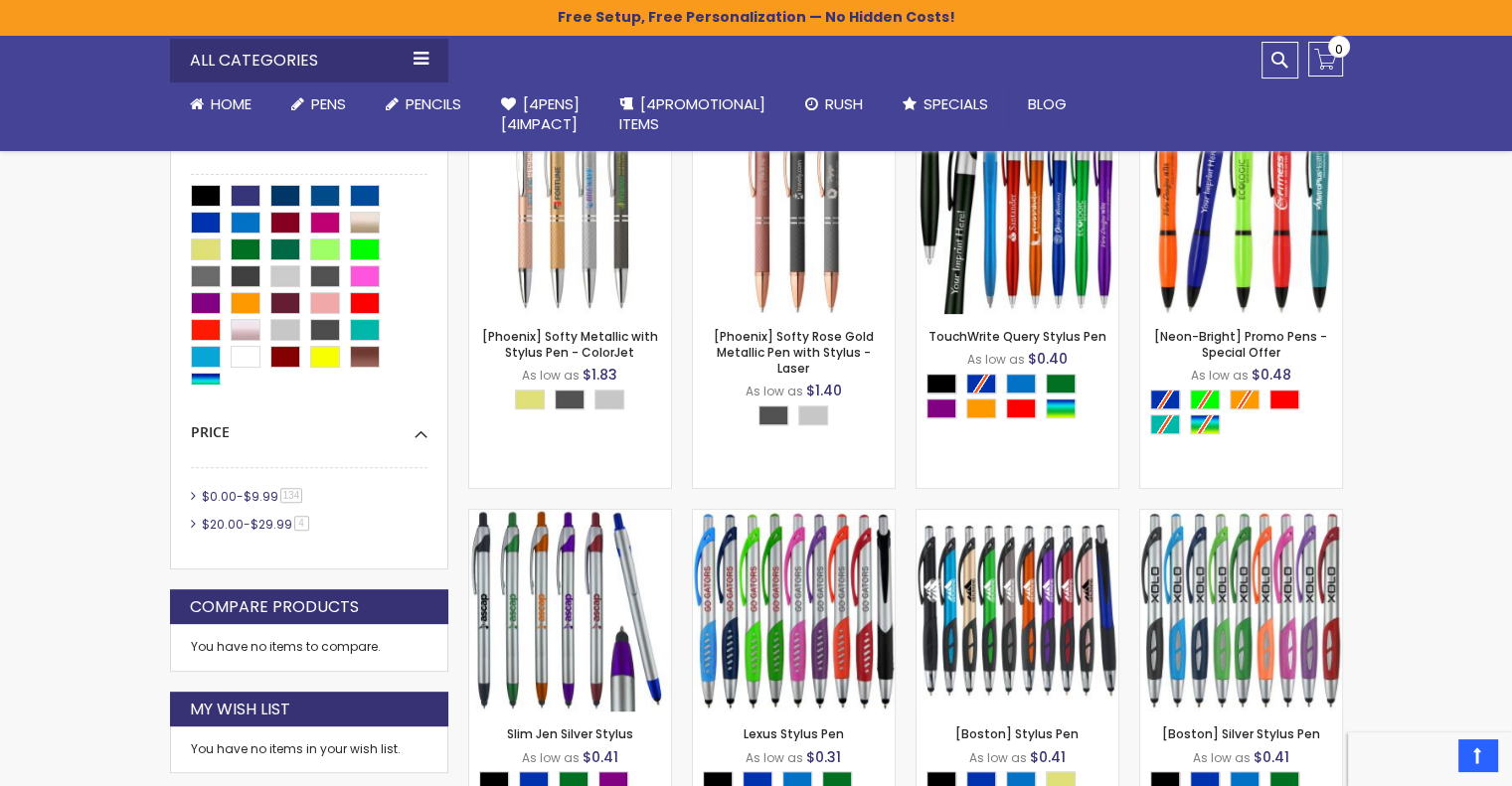 click on "134 item" at bounding box center [291, 495] 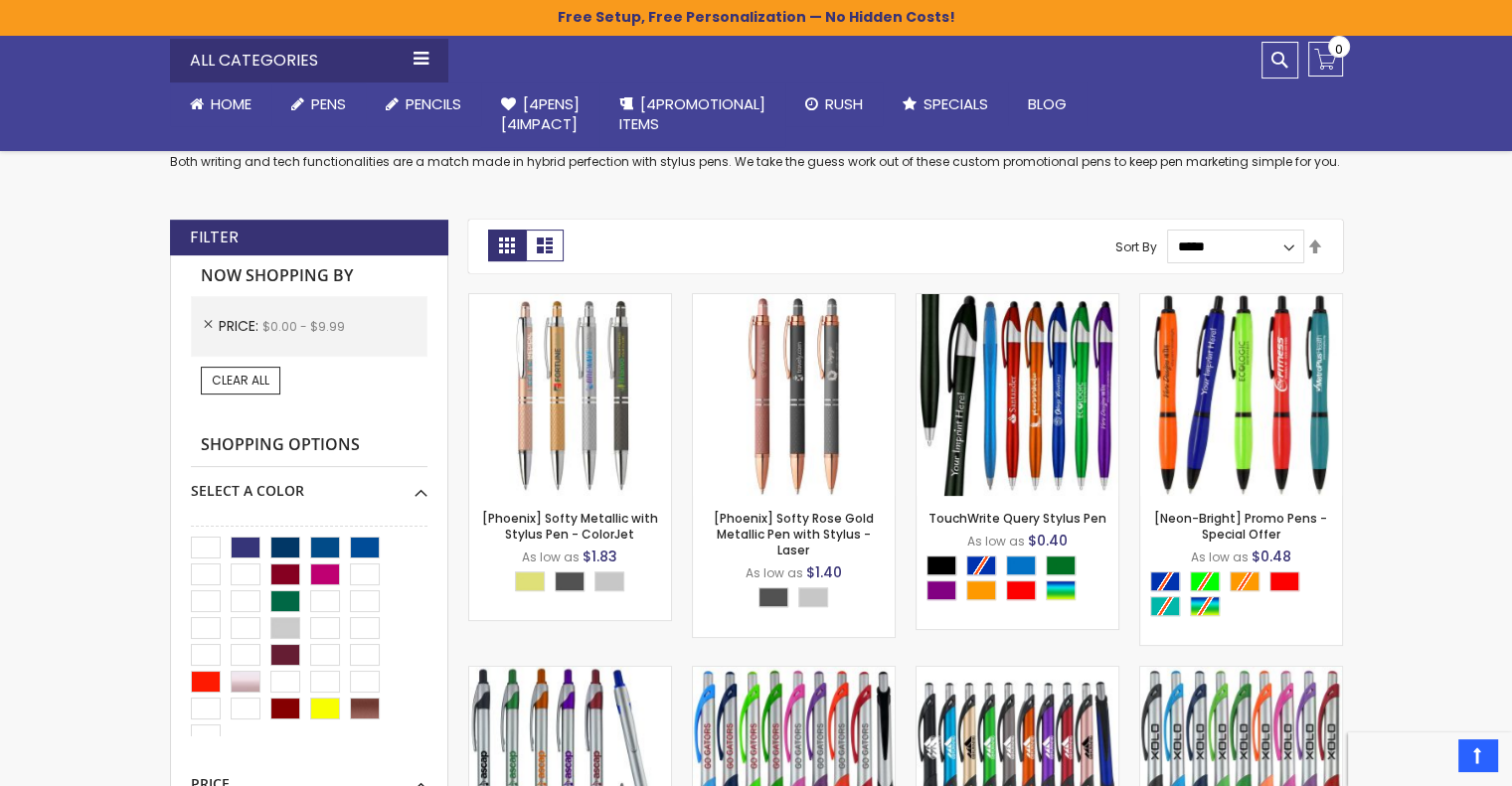 scroll, scrollTop: 397, scrollLeft: 0, axis: vertical 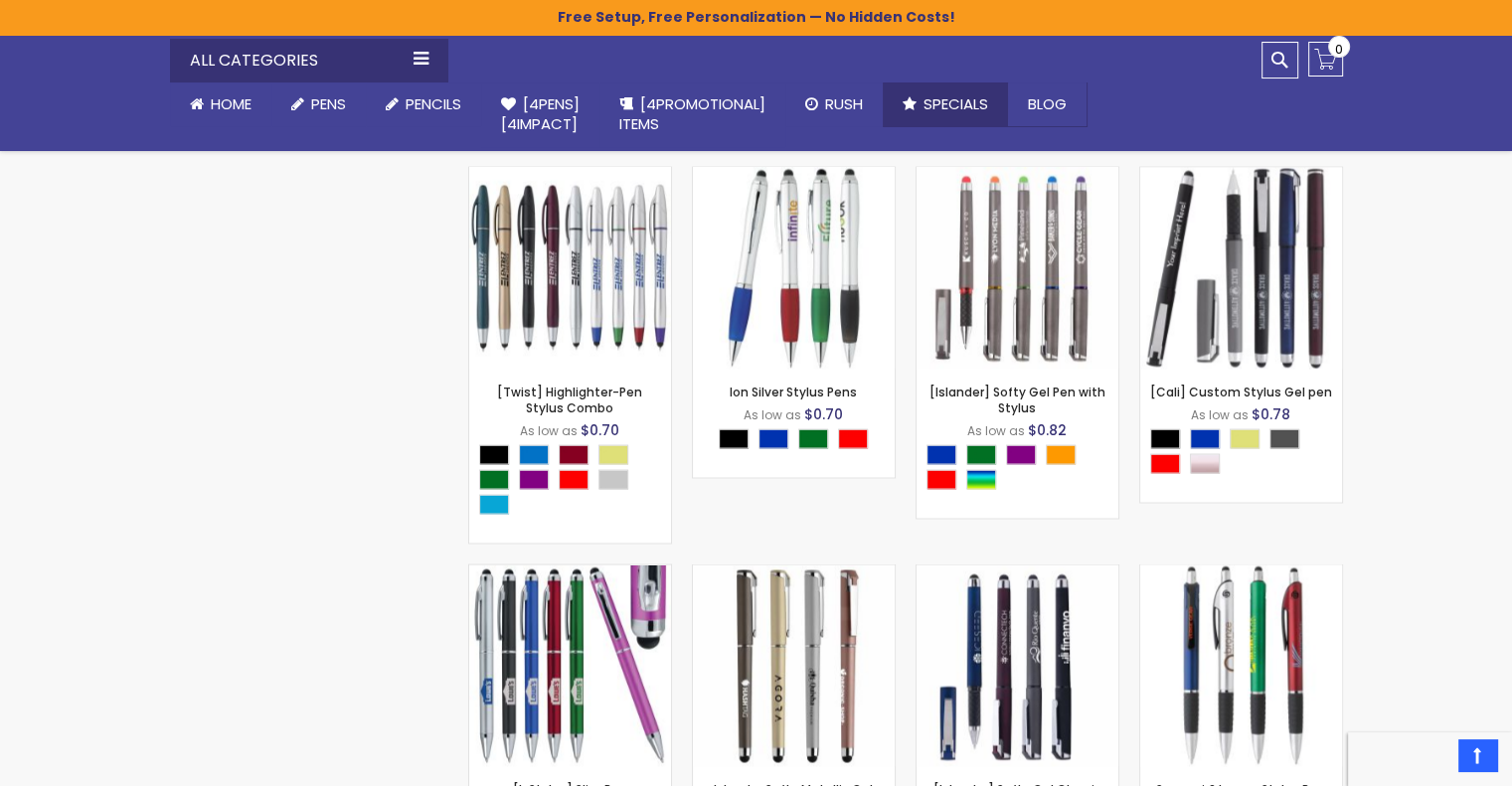 click on "Specials" at bounding box center (955, 103) 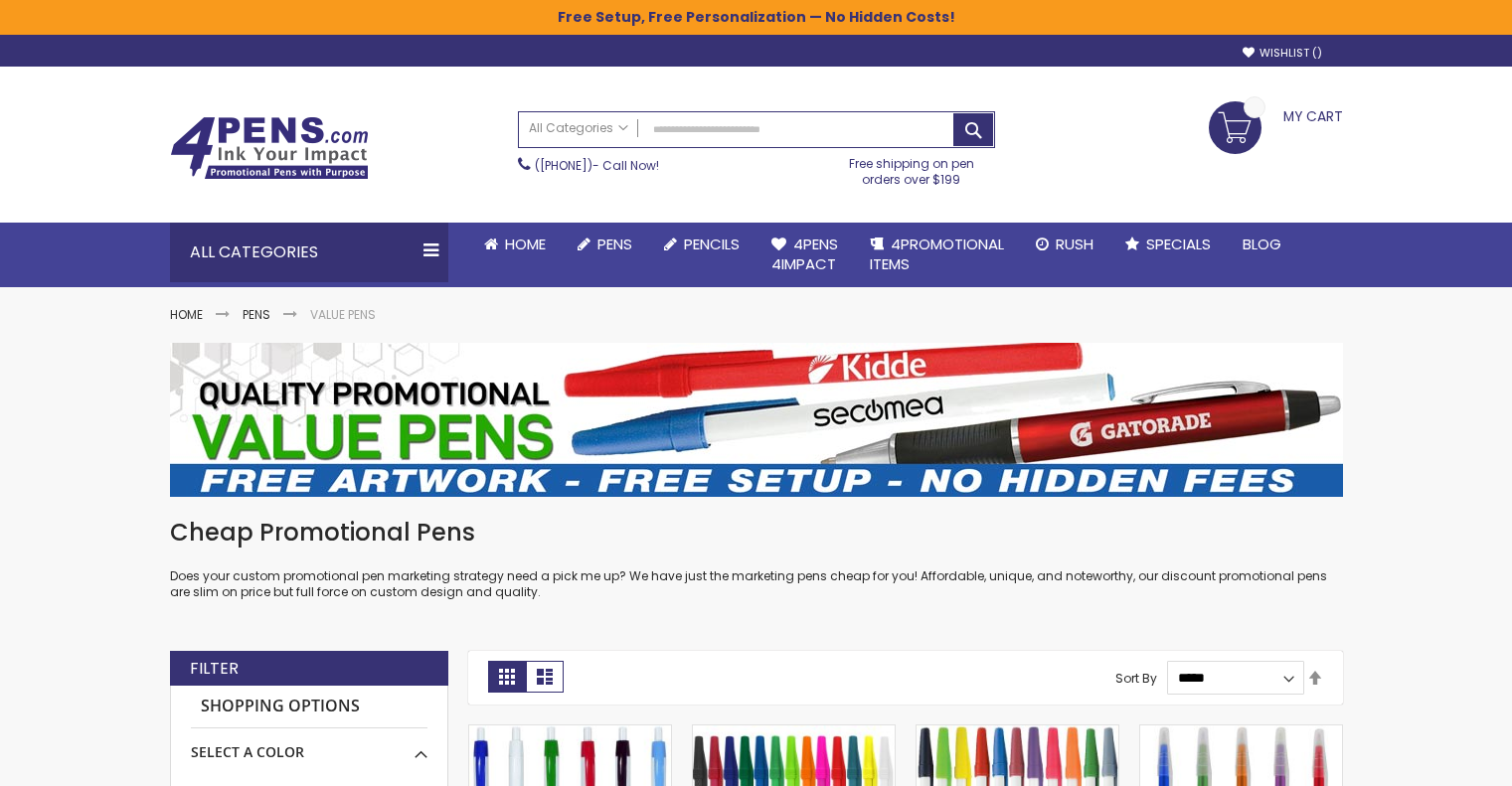 scroll, scrollTop: 0, scrollLeft: 0, axis: both 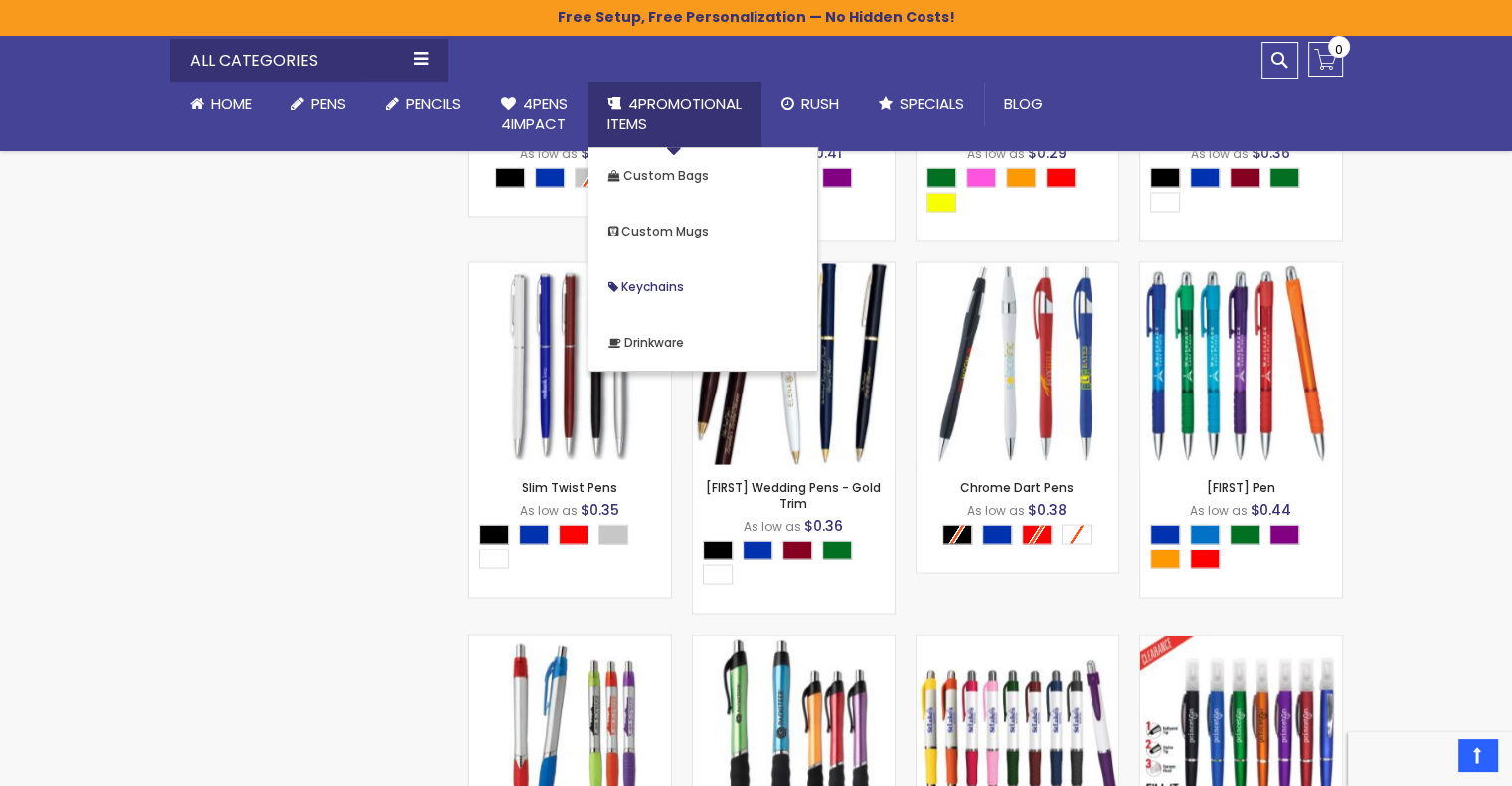 click on "Keychains" at bounding box center [652, 286] 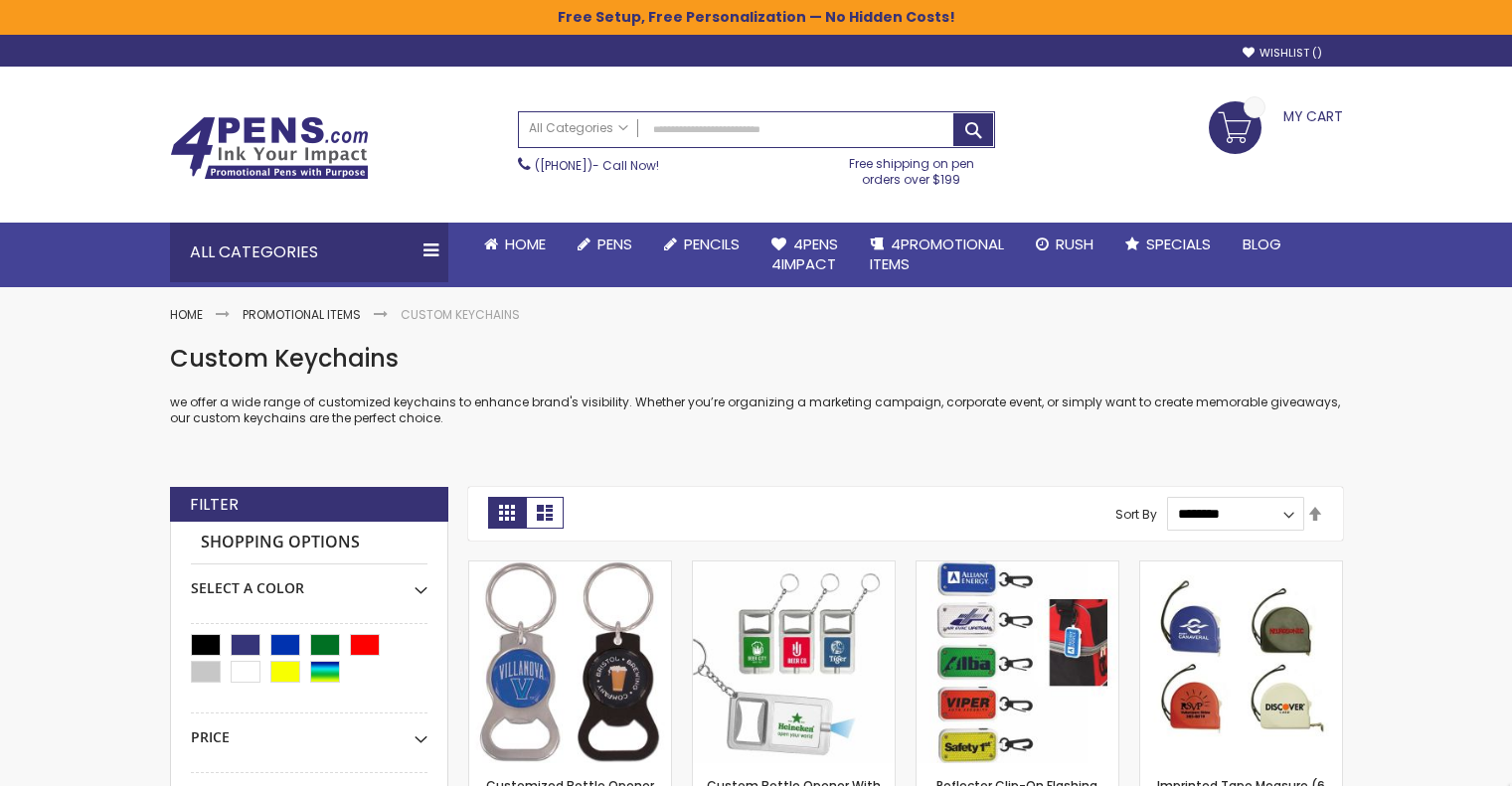 scroll, scrollTop: 0, scrollLeft: 0, axis: both 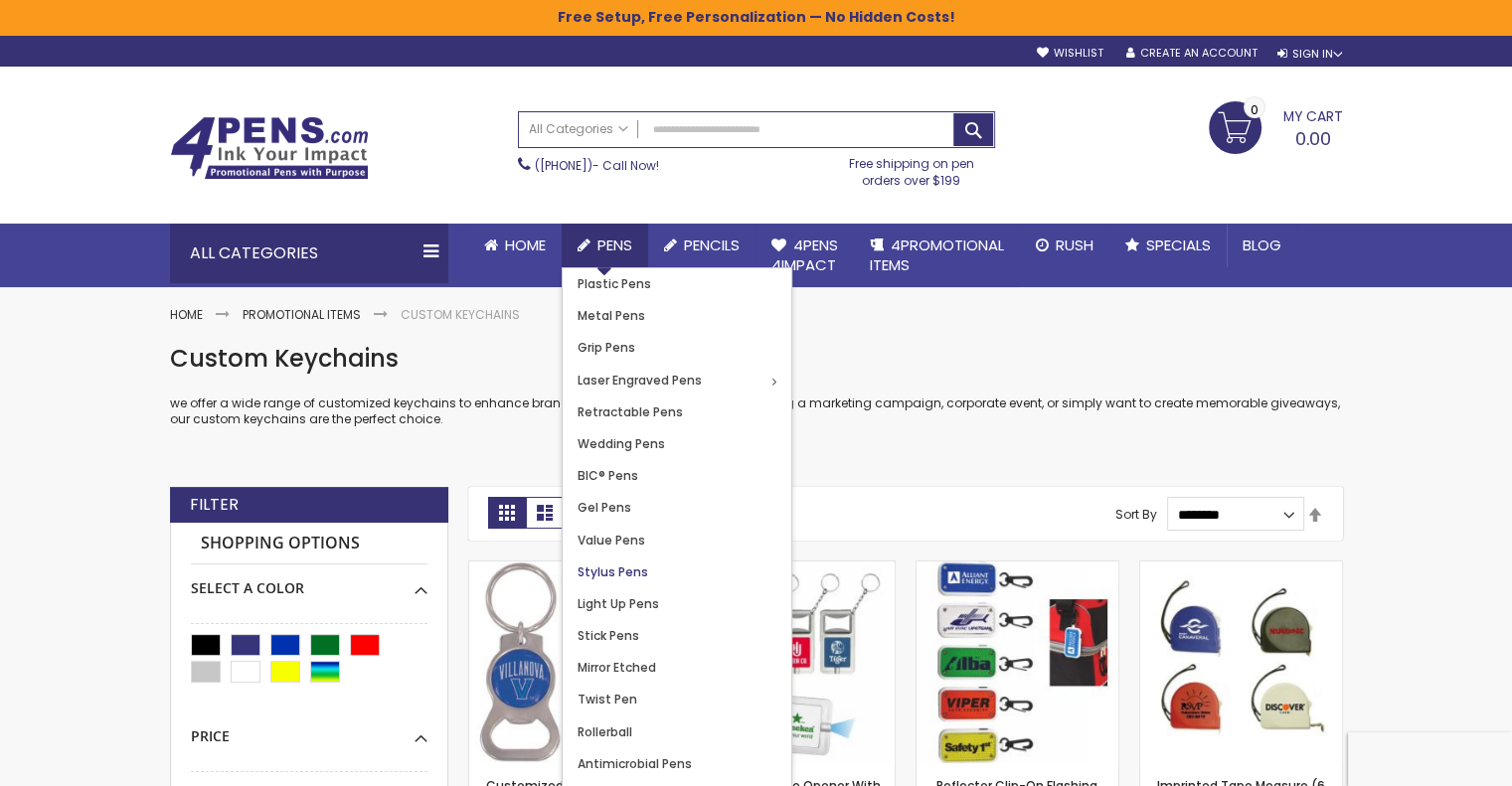 click on "Stylus Pens" at bounding box center [612, 571] 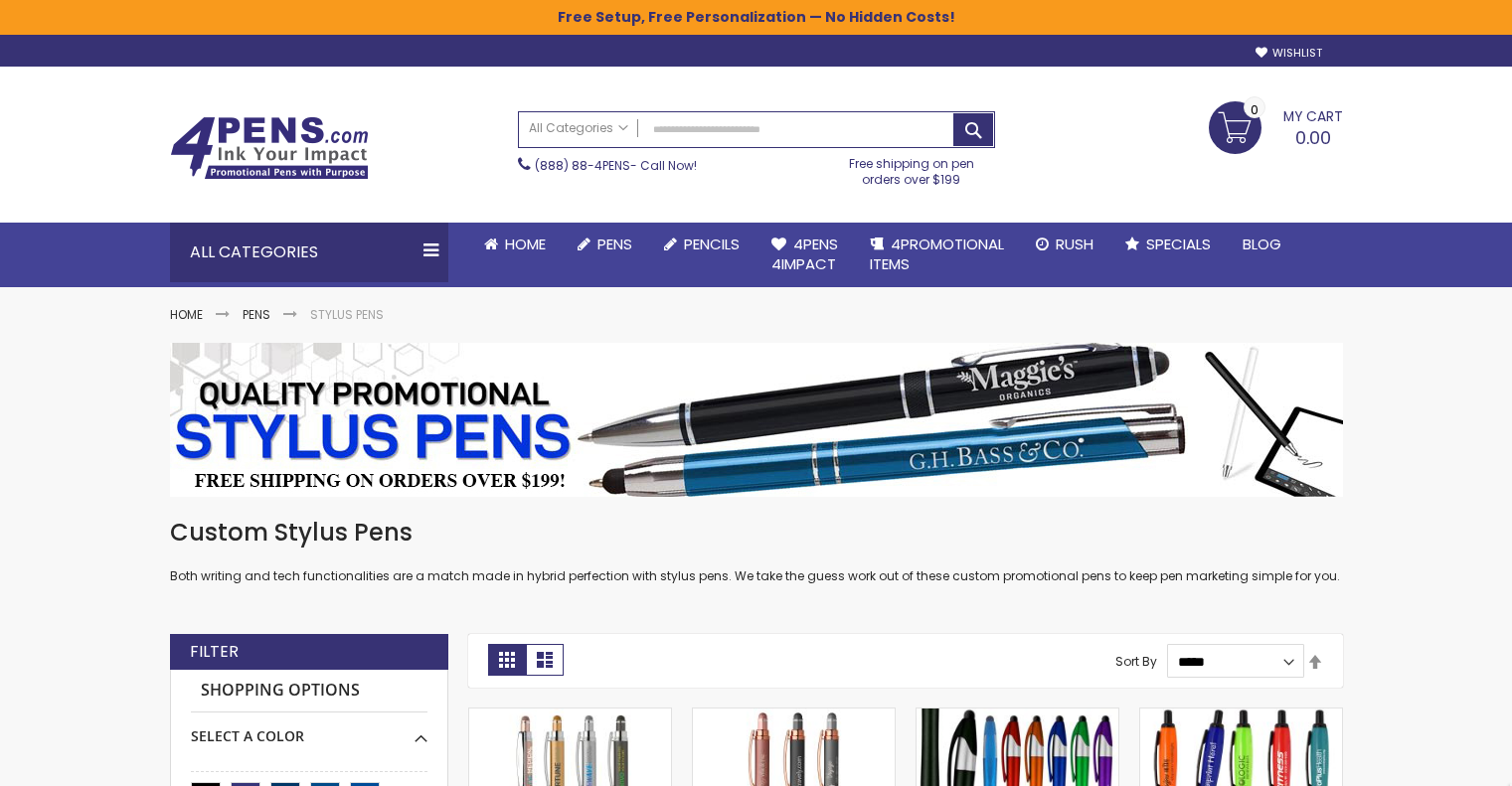 scroll, scrollTop: 0, scrollLeft: 0, axis: both 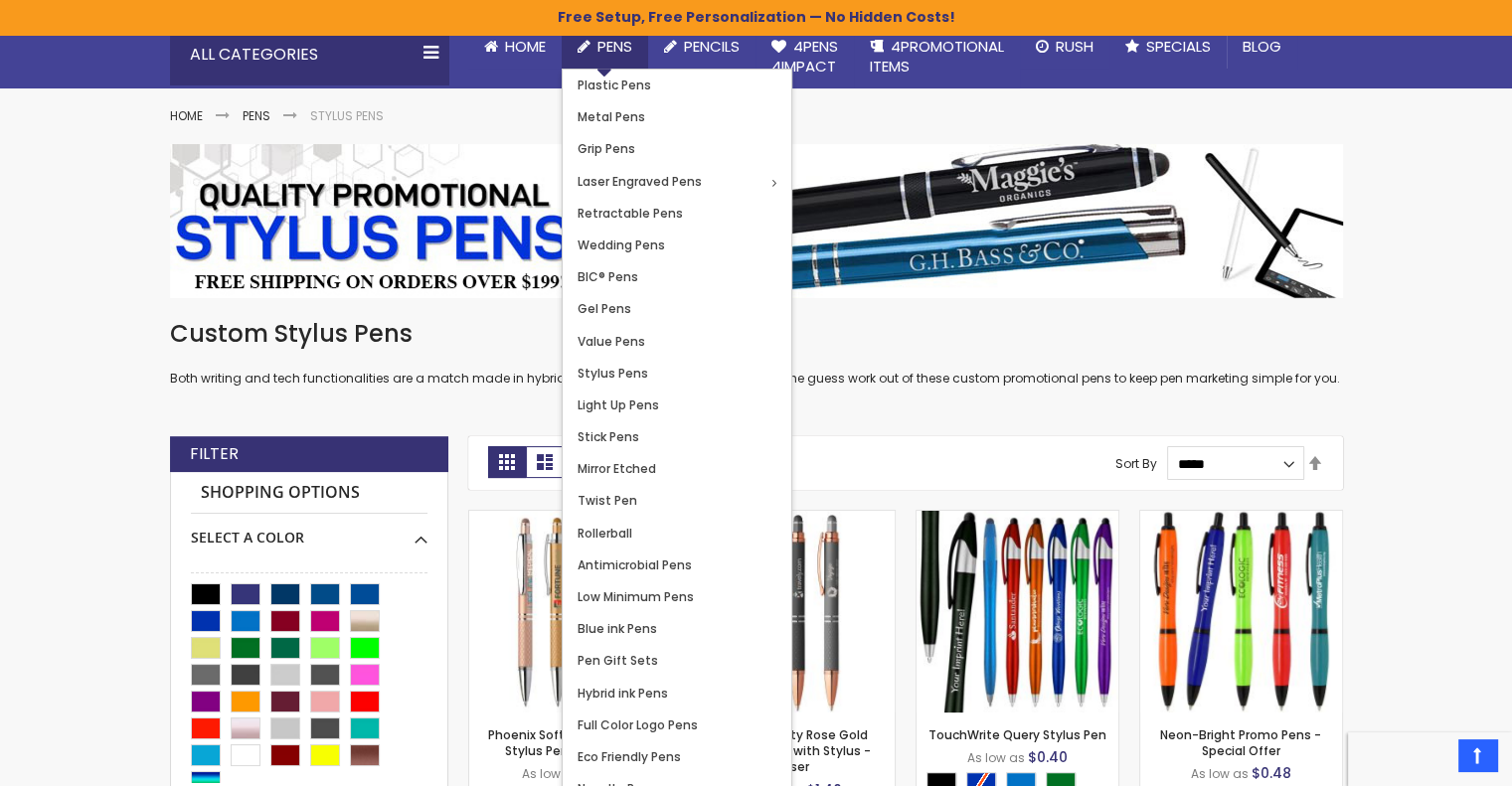 click on "Pens" at bounding box center (614, 46) 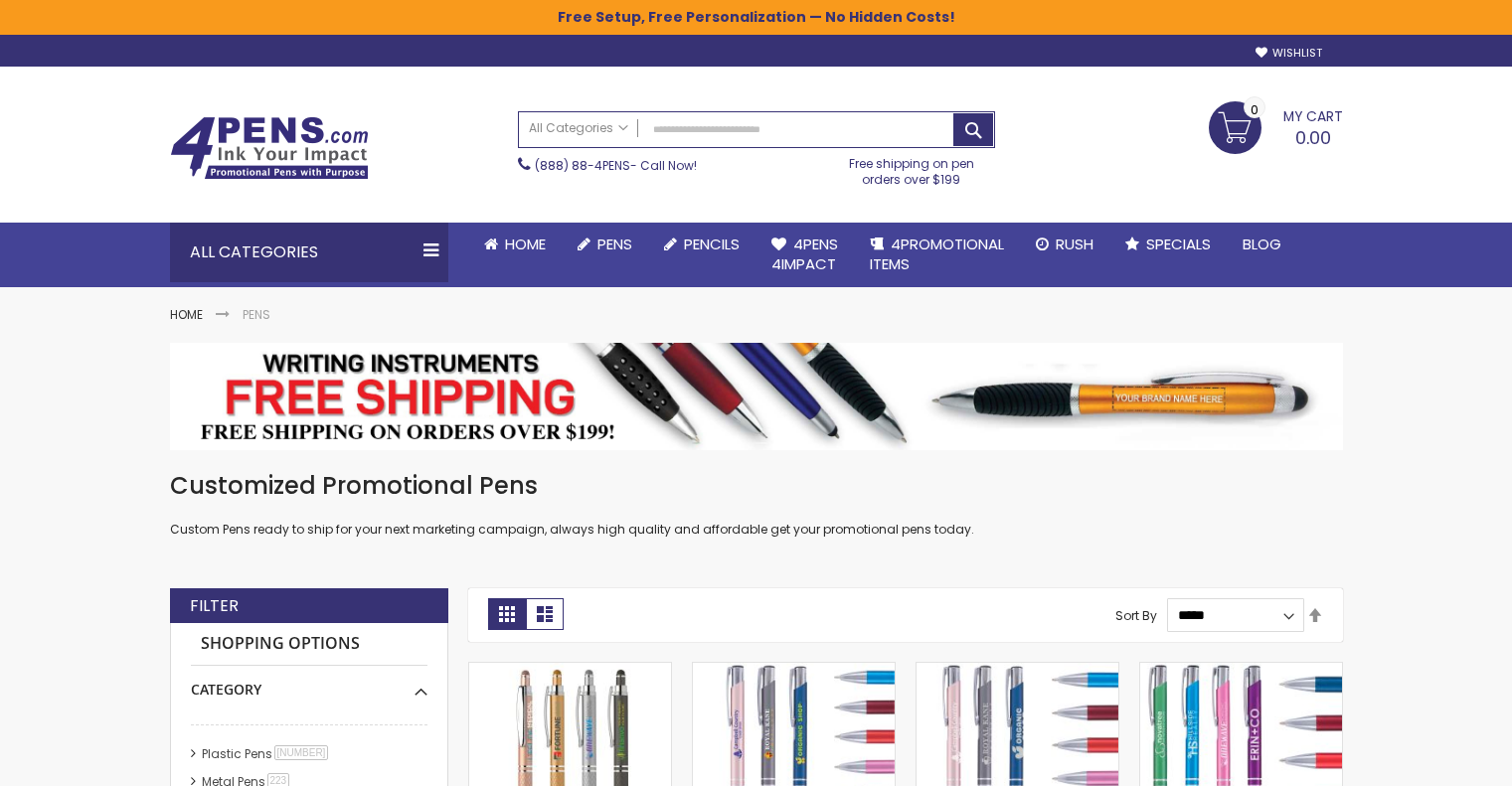 scroll, scrollTop: 0, scrollLeft: 0, axis: both 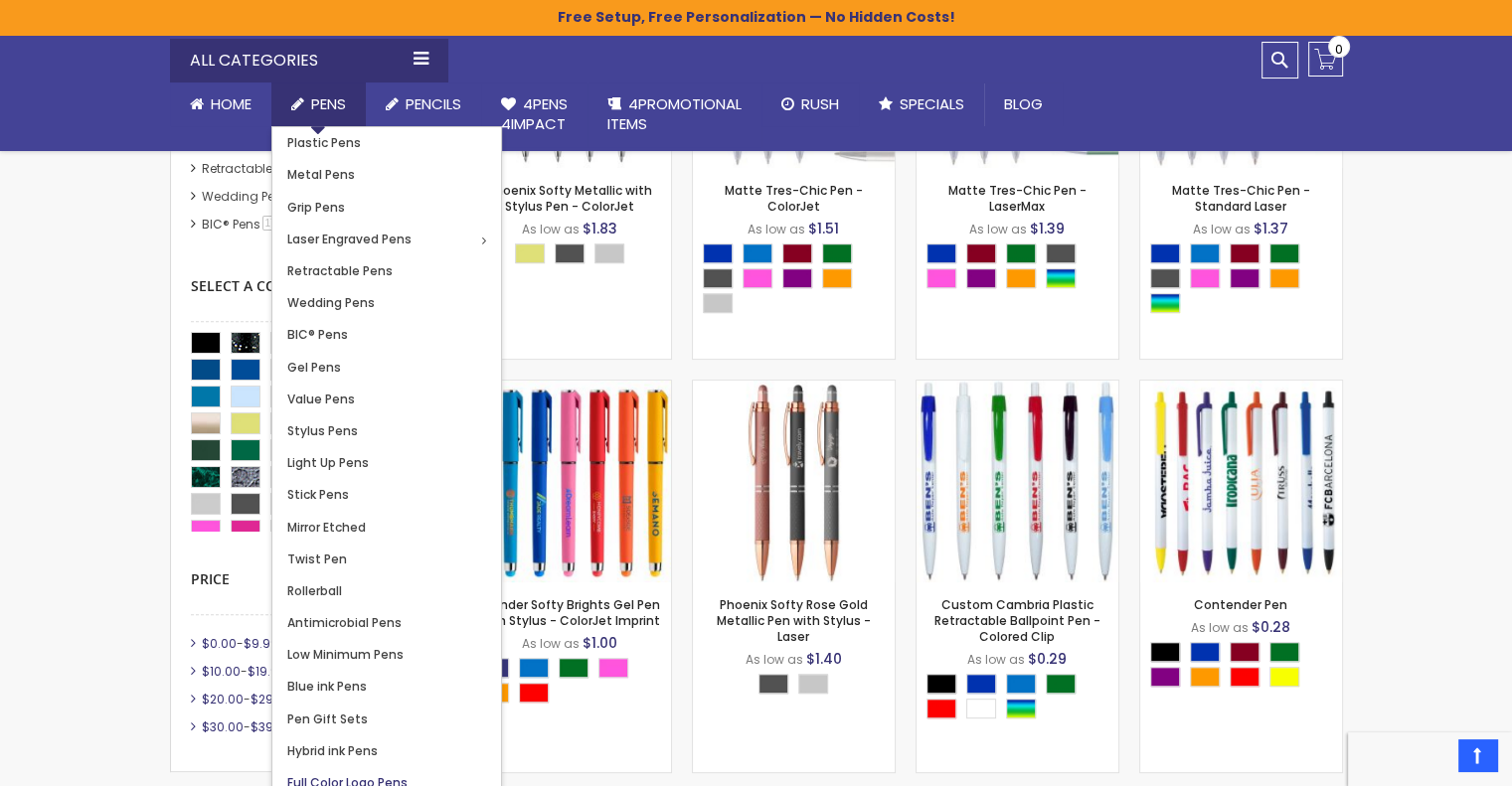 click on "Full Color Logo Pens" at bounding box center (347, 782) 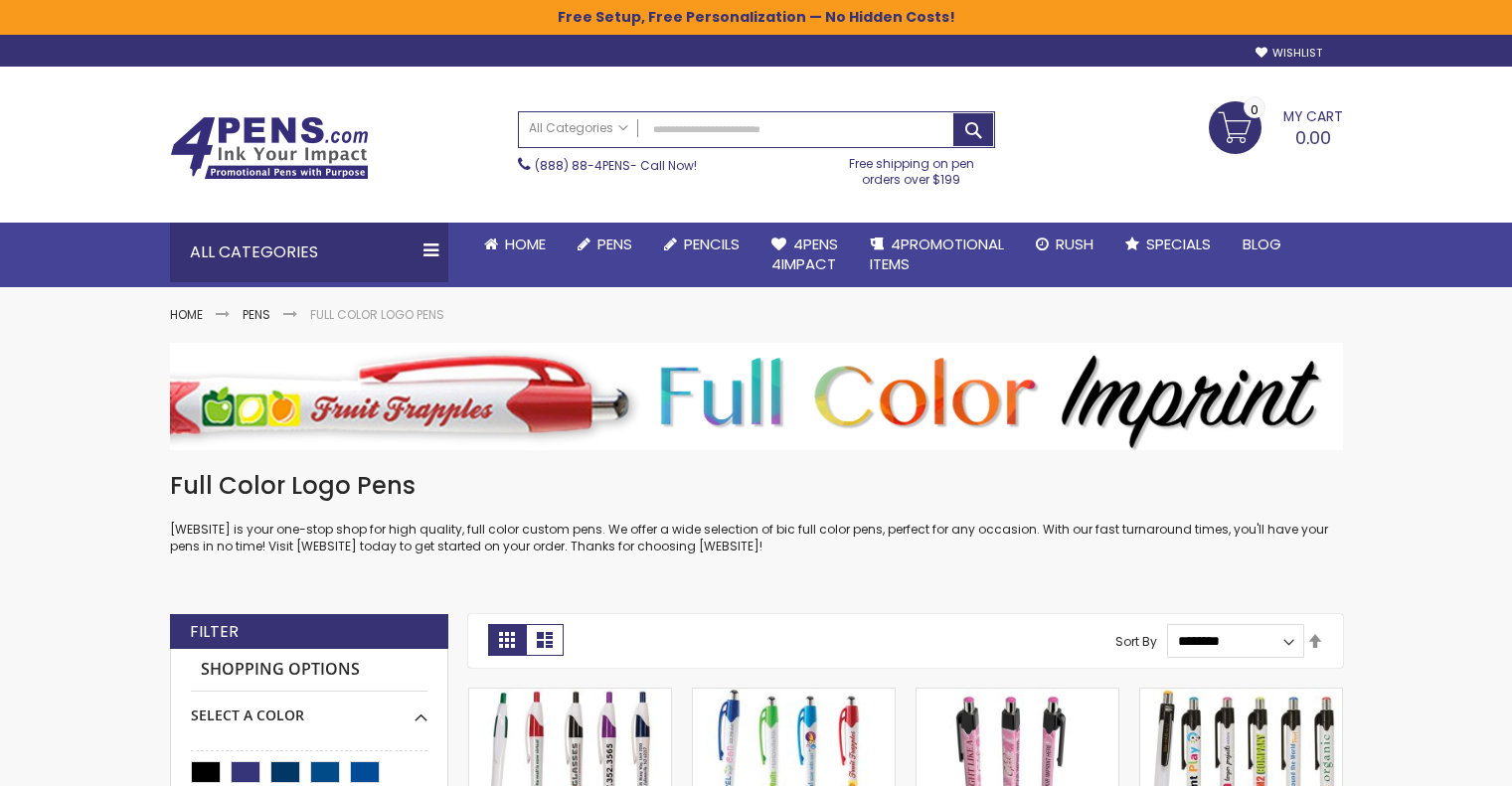 scroll, scrollTop: 0, scrollLeft: 0, axis: both 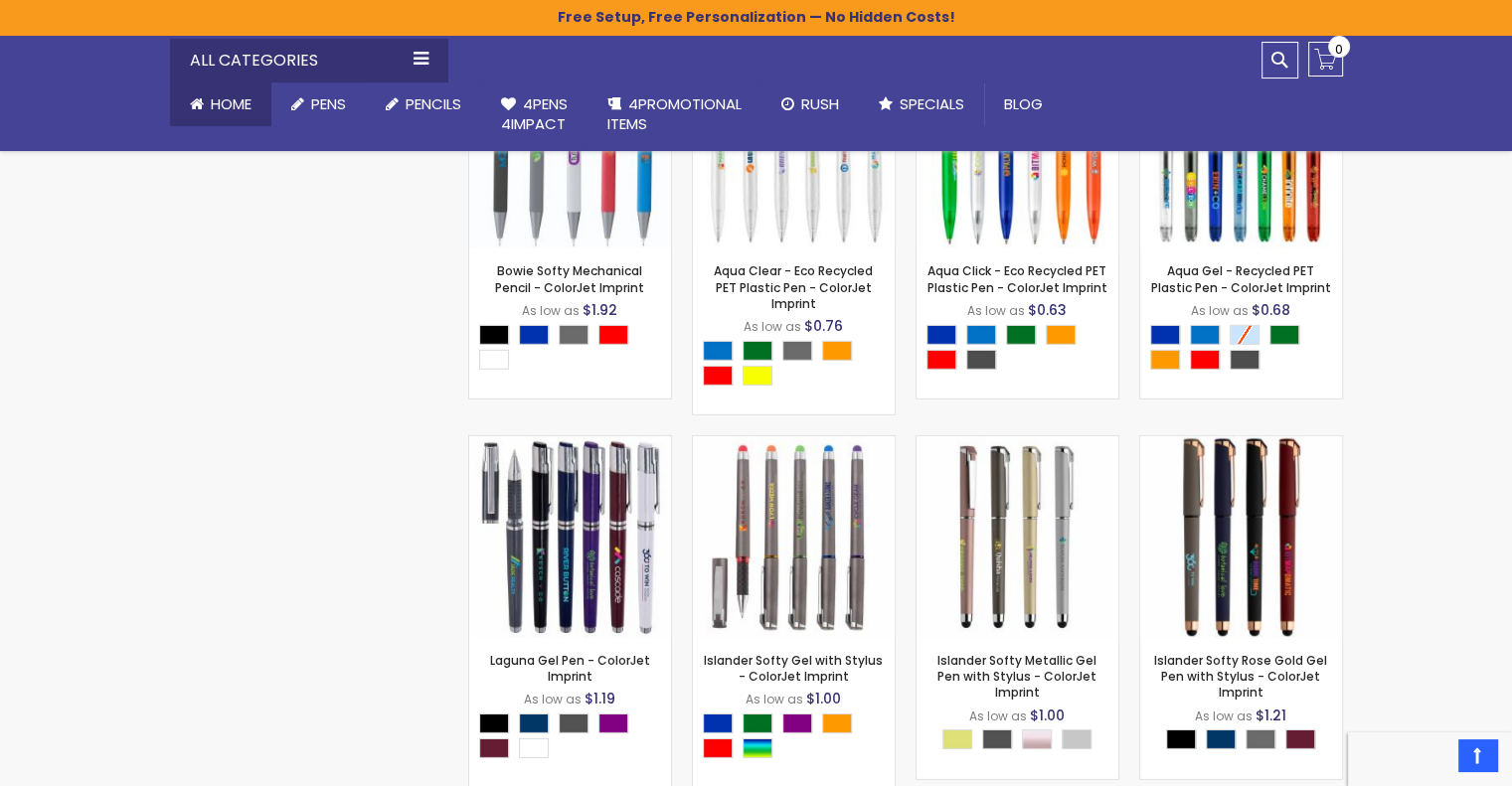click on "Home" at bounding box center (231, 103) 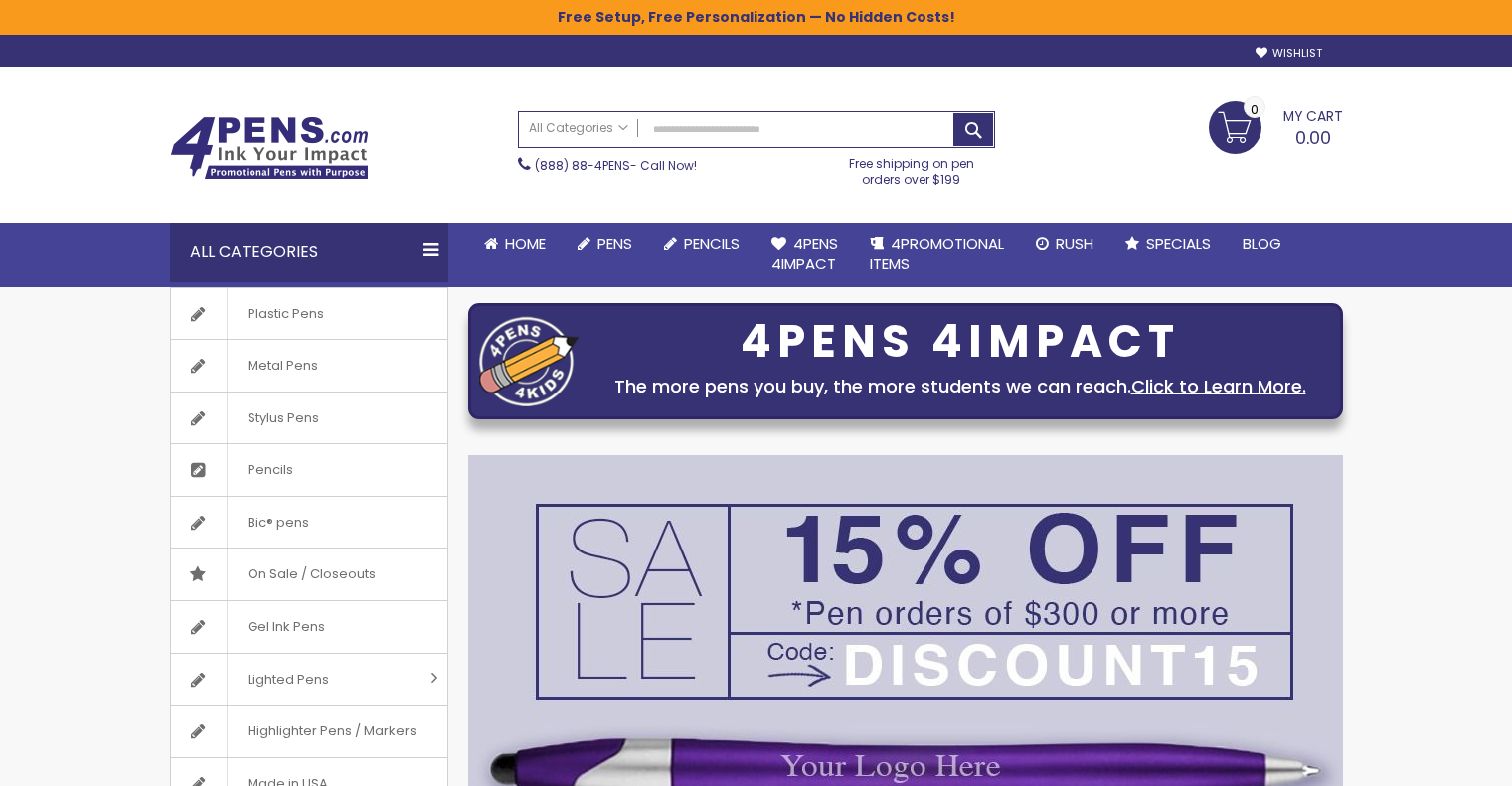 scroll, scrollTop: 0, scrollLeft: 0, axis: both 